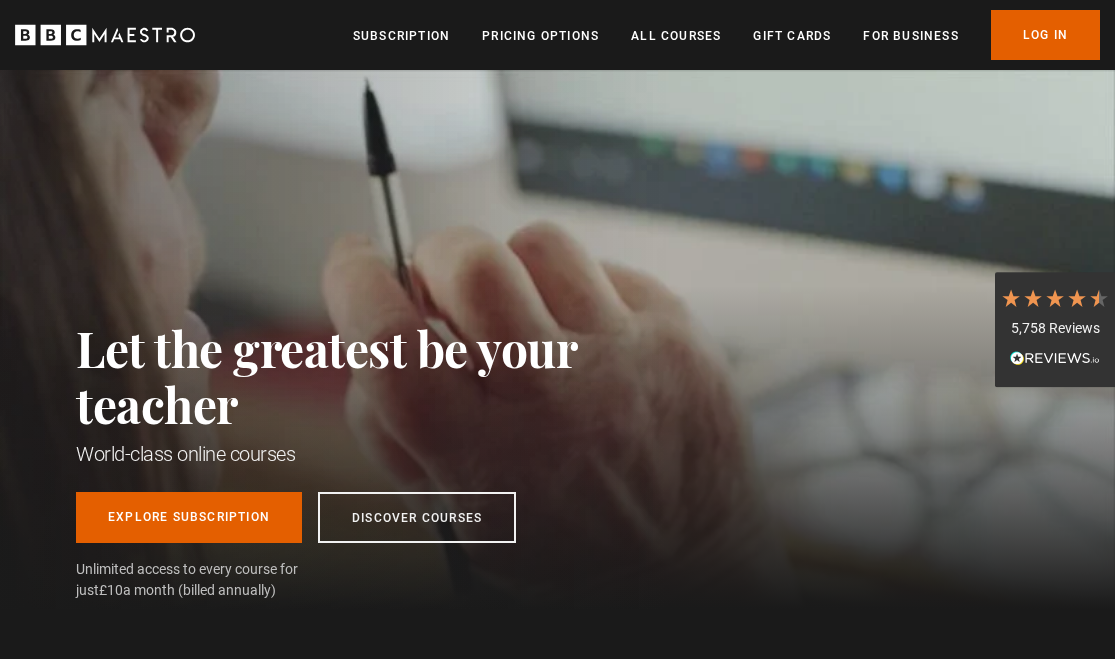 scroll, scrollTop: 0, scrollLeft: 0, axis: both 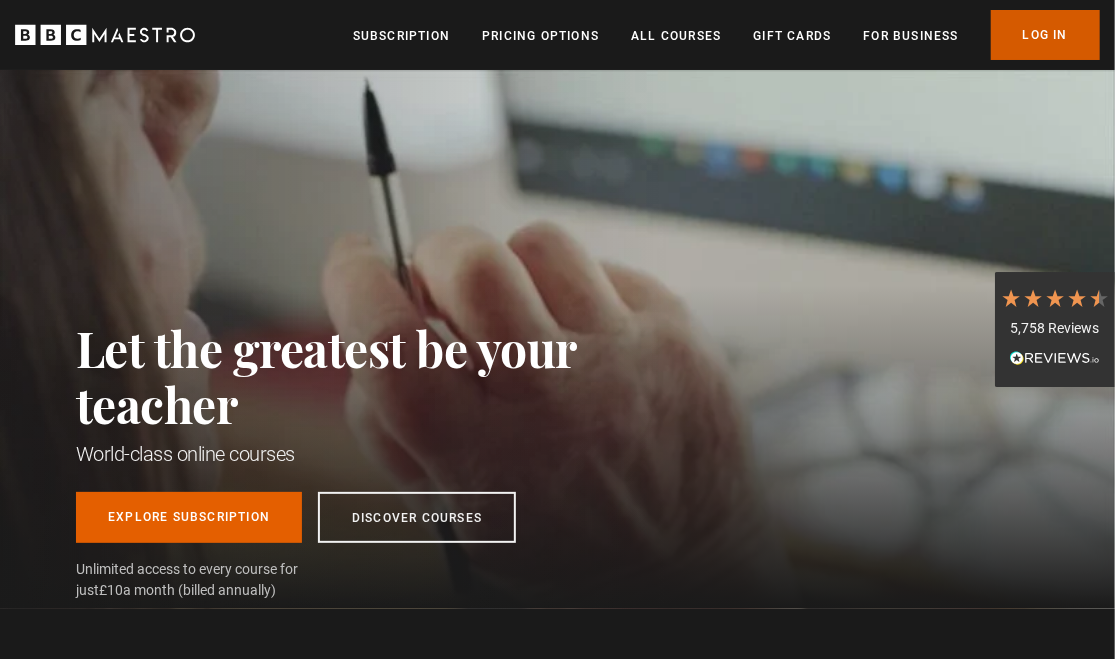 click on "Log In" at bounding box center (1045, 35) 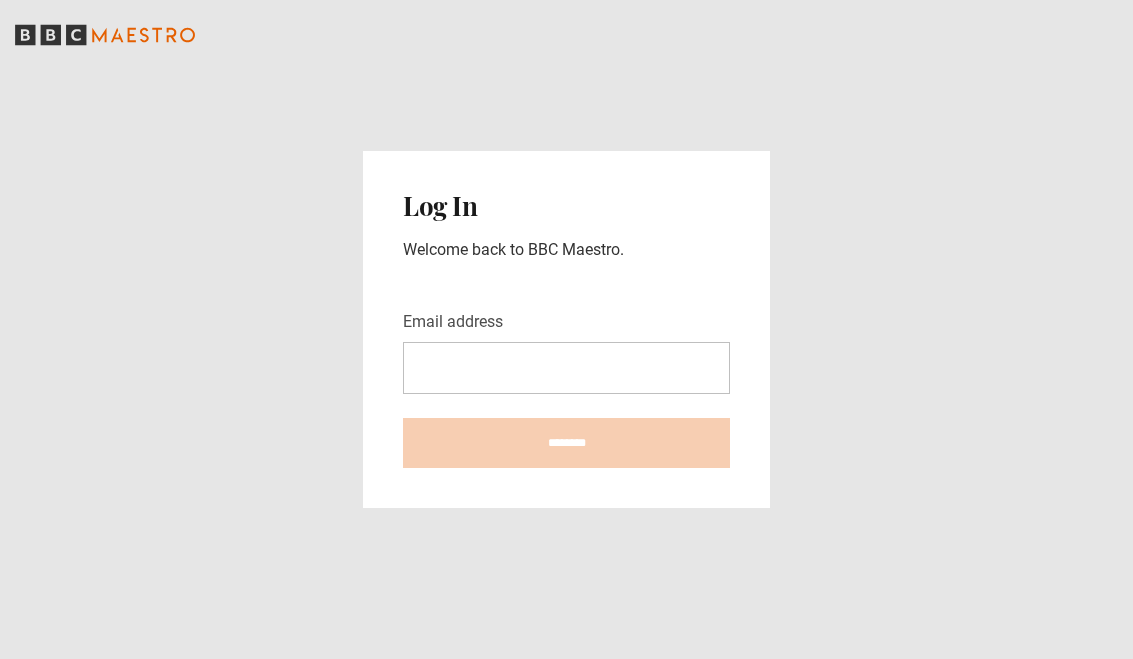 scroll, scrollTop: 0, scrollLeft: 0, axis: both 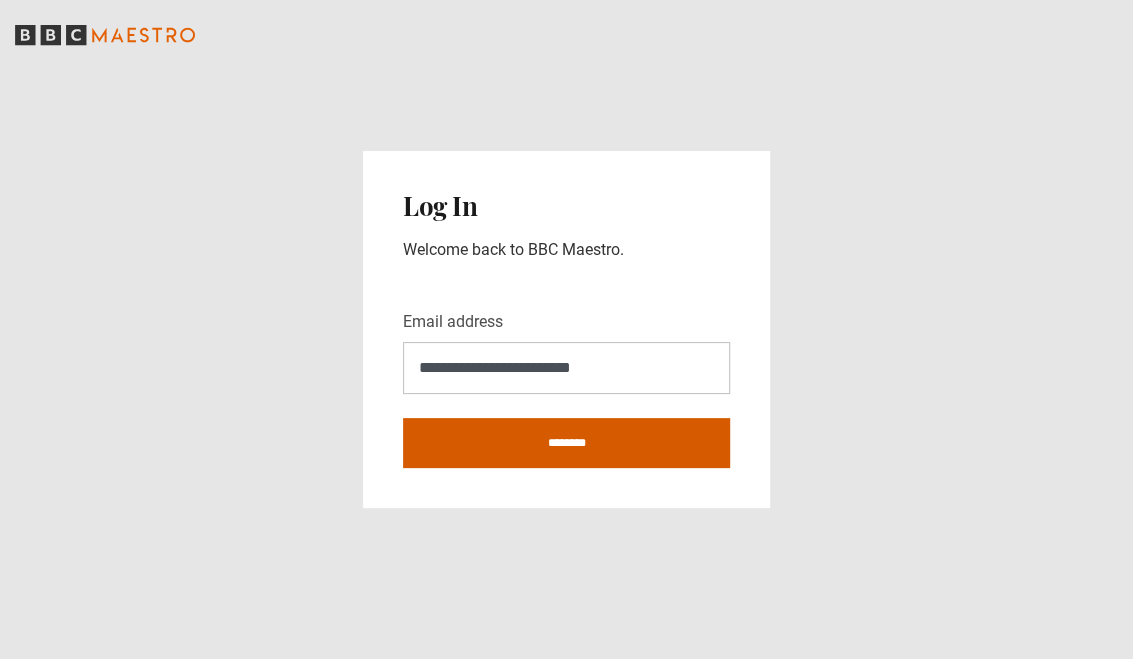 type on "**********" 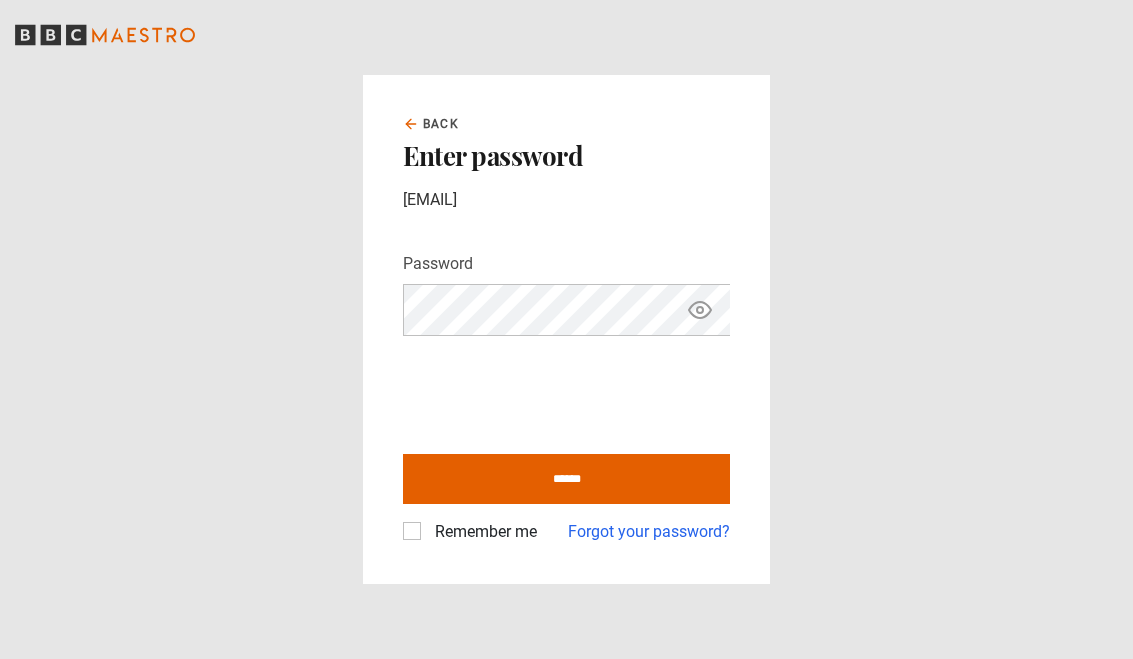 scroll, scrollTop: 0, scrollLeft: 0, axis: both 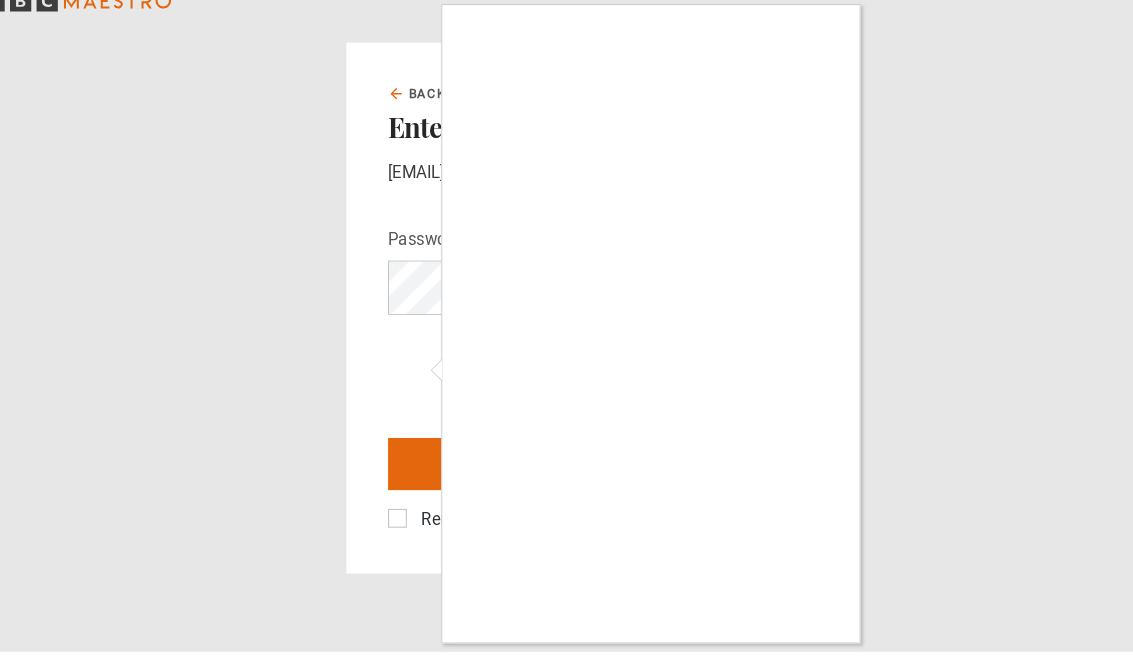 click at bounding box center (566, 329) 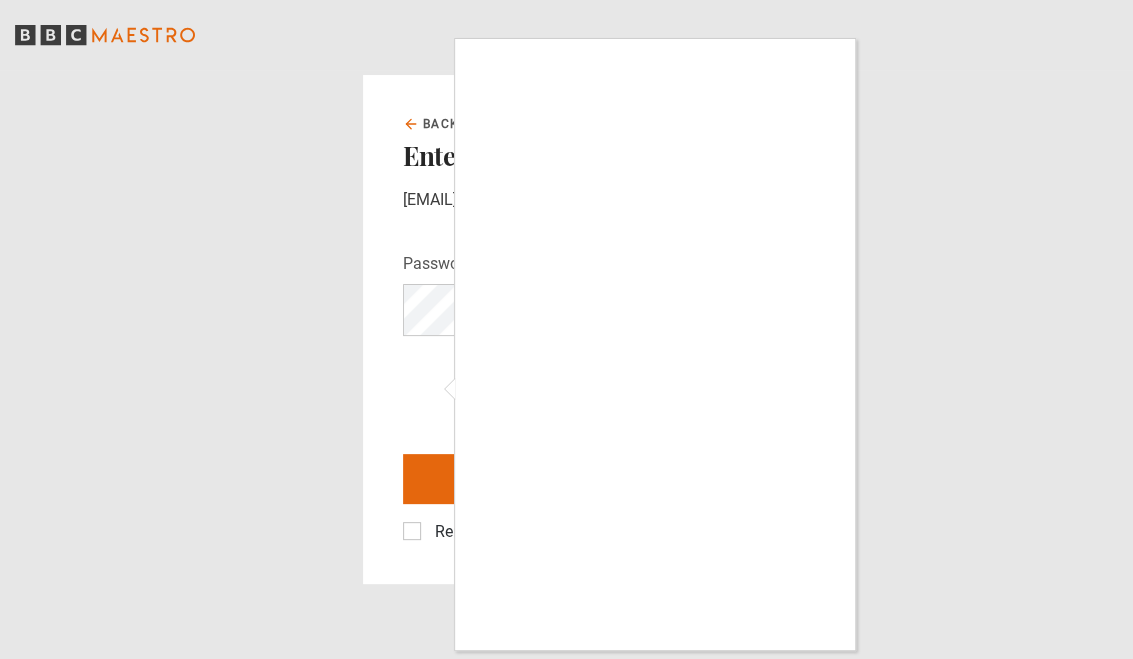 click at bounding box center (566, 329) 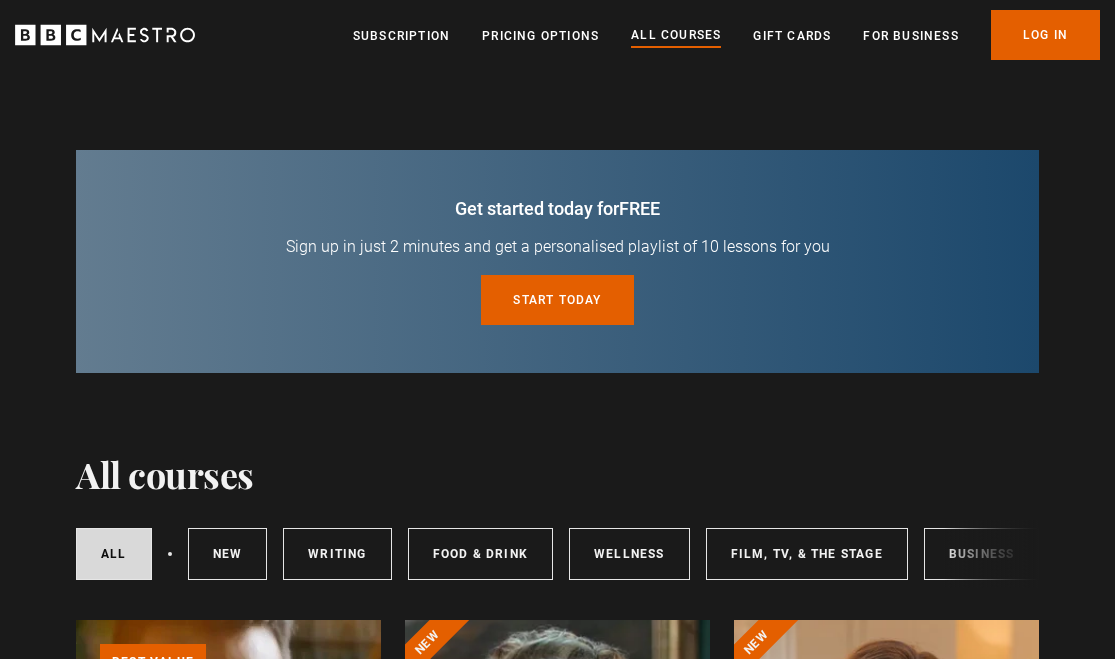 click at bounding box center [886, 1868] 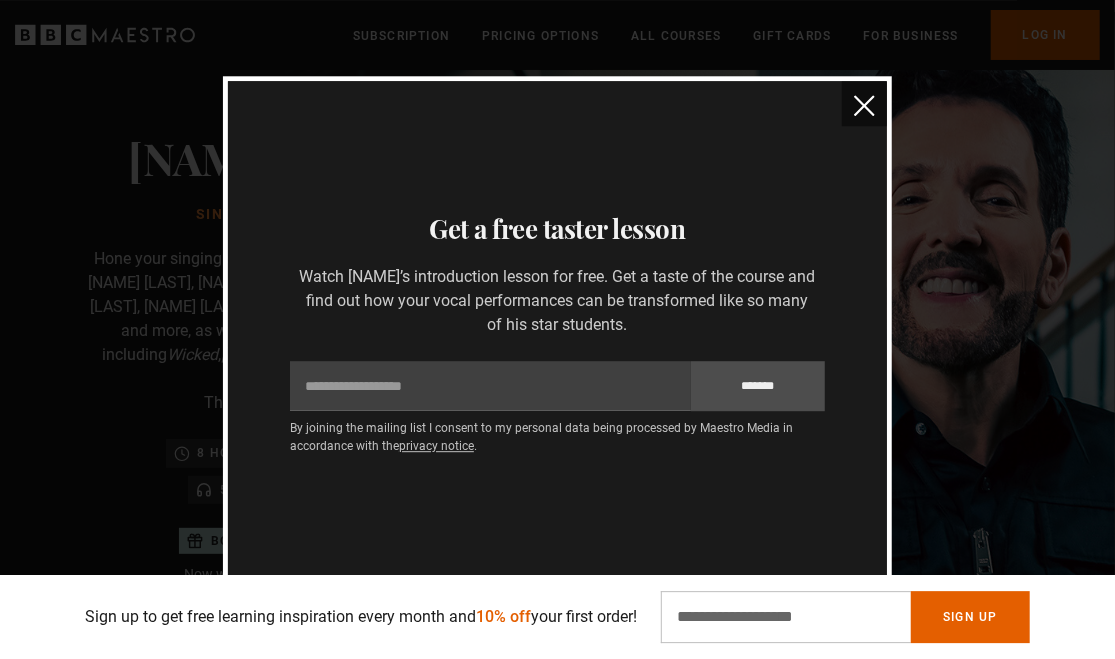 scroll, scrollTop: 59, scrollLeft: 0, axis: vertical 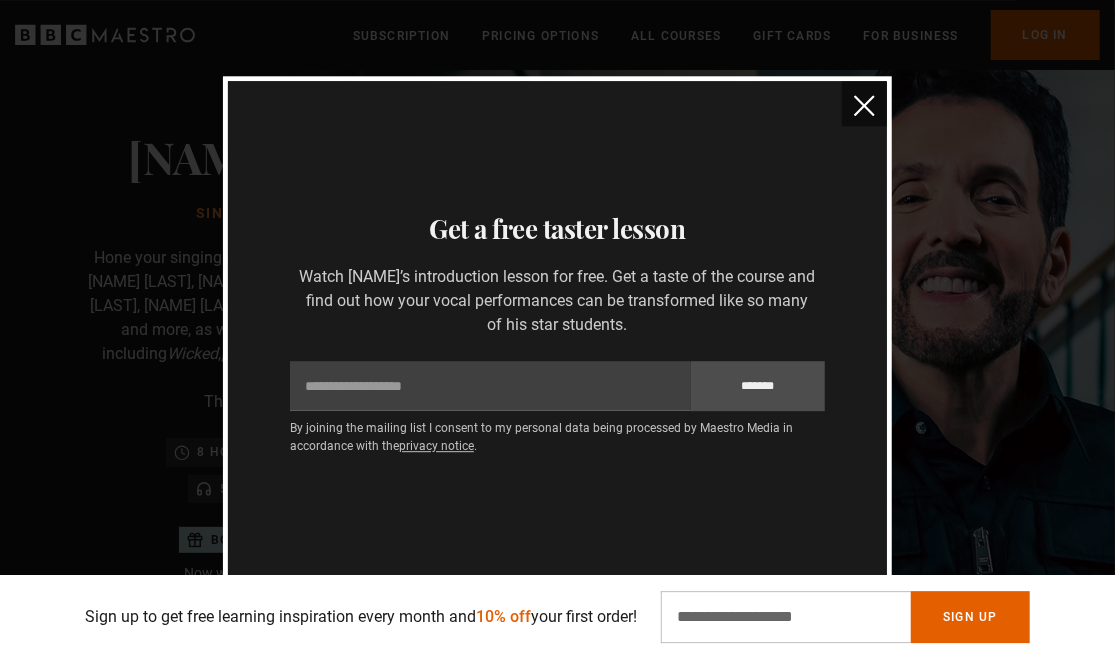 click at bounding box center [864, 105] 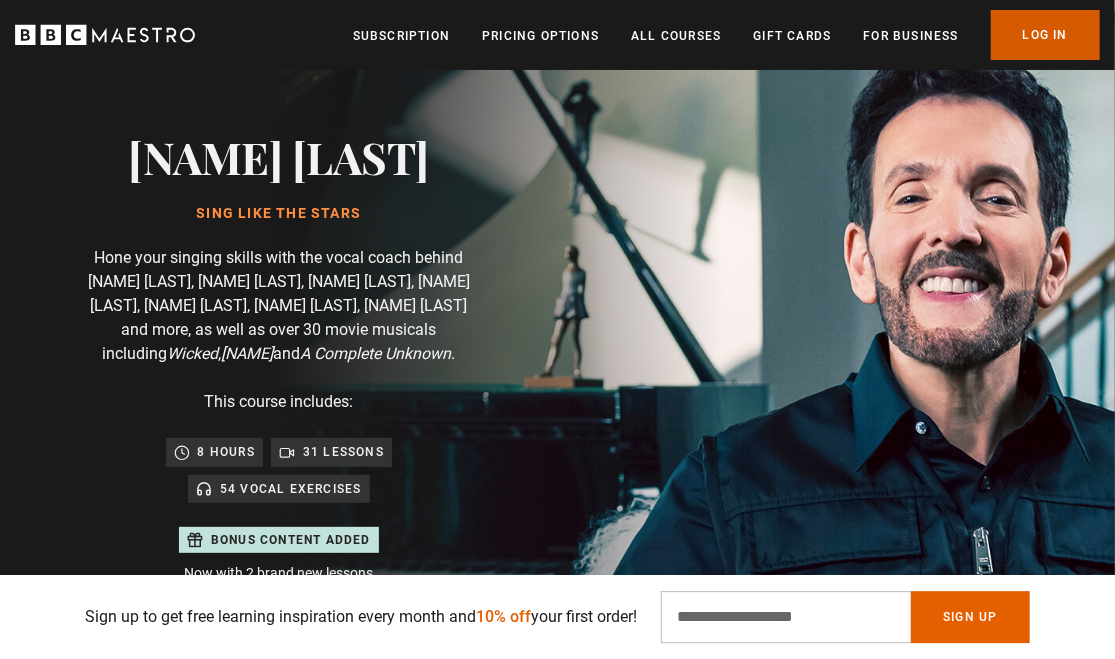 click on "Log In" at bounding box center [1045, 35] 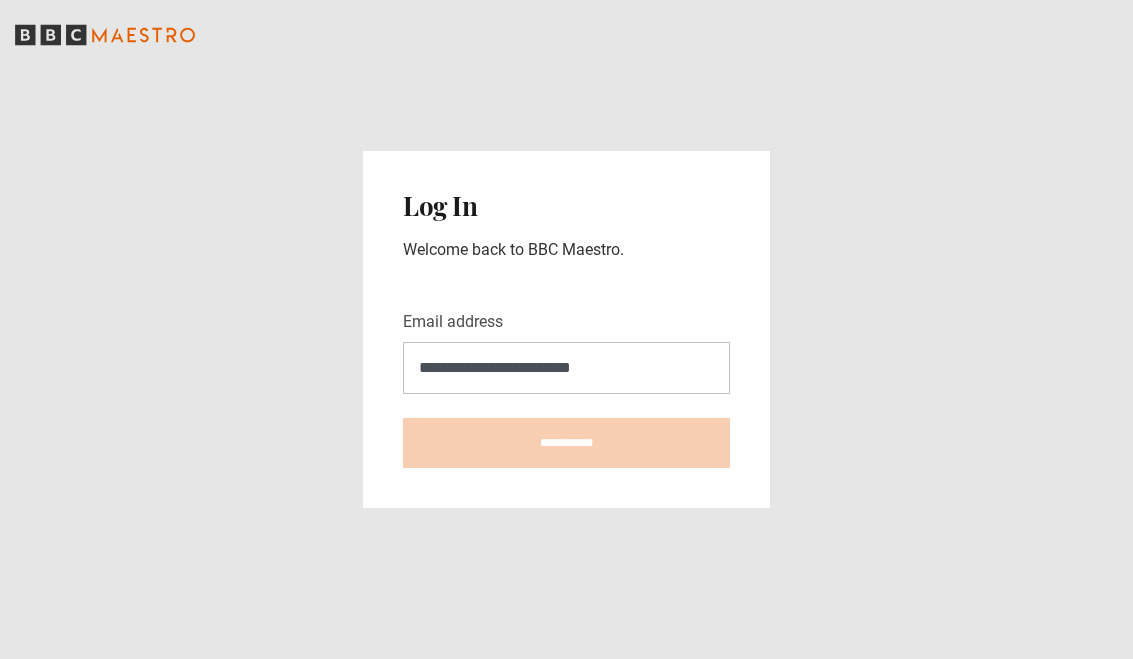 scroll, scrollTop: 0, scrollLeft: 0, axis: both 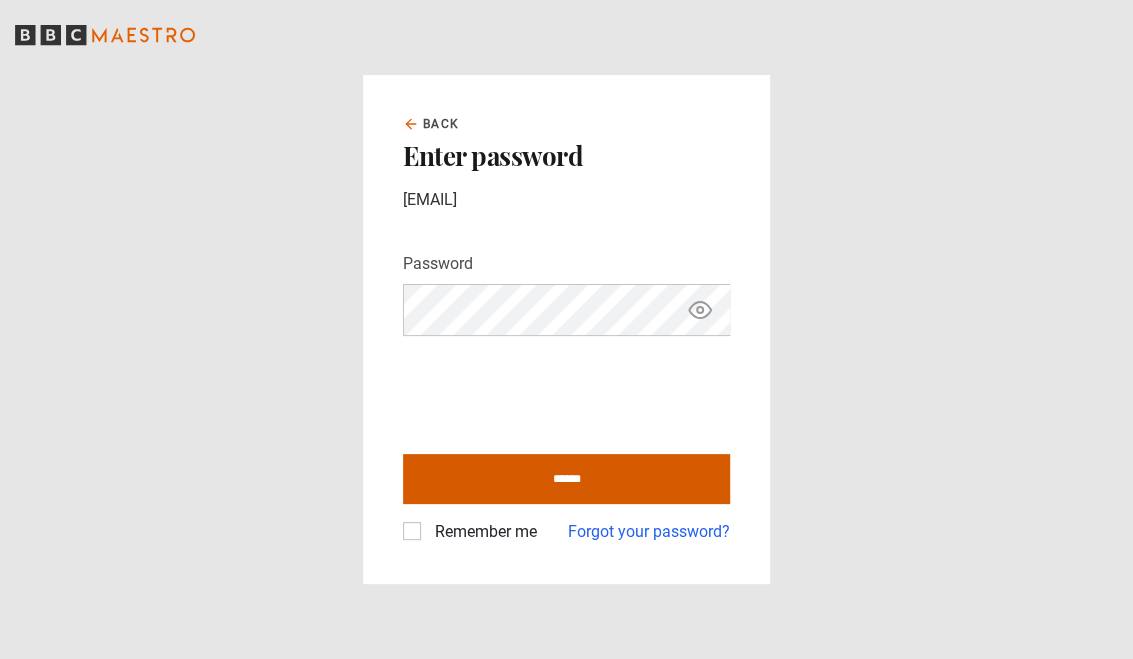 click on "******" at bounding box center [566, 479] 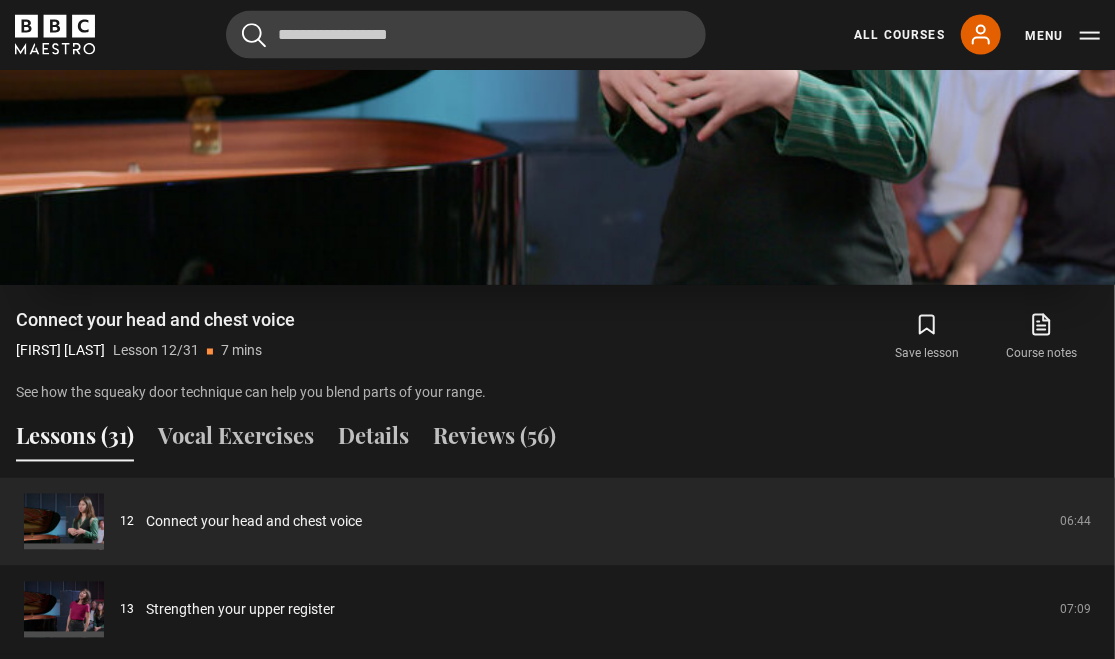 scroll, scrollTop: 1385, scrollLeft: 0, axis: vertical 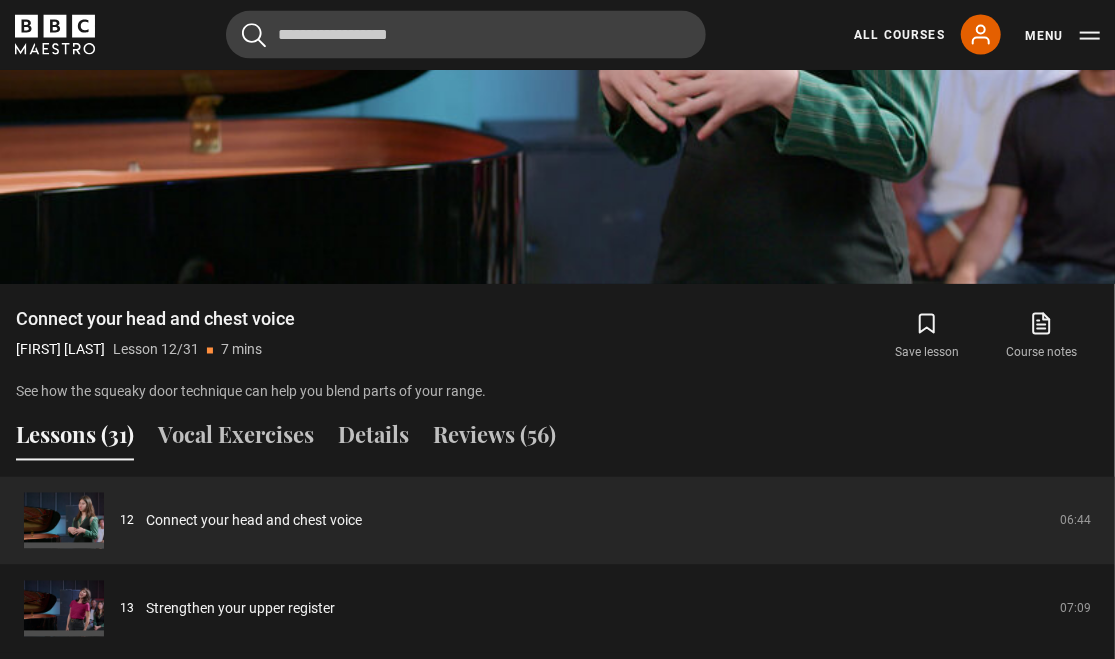 click on "Lessons (31)" at bounding box center [75, 440] 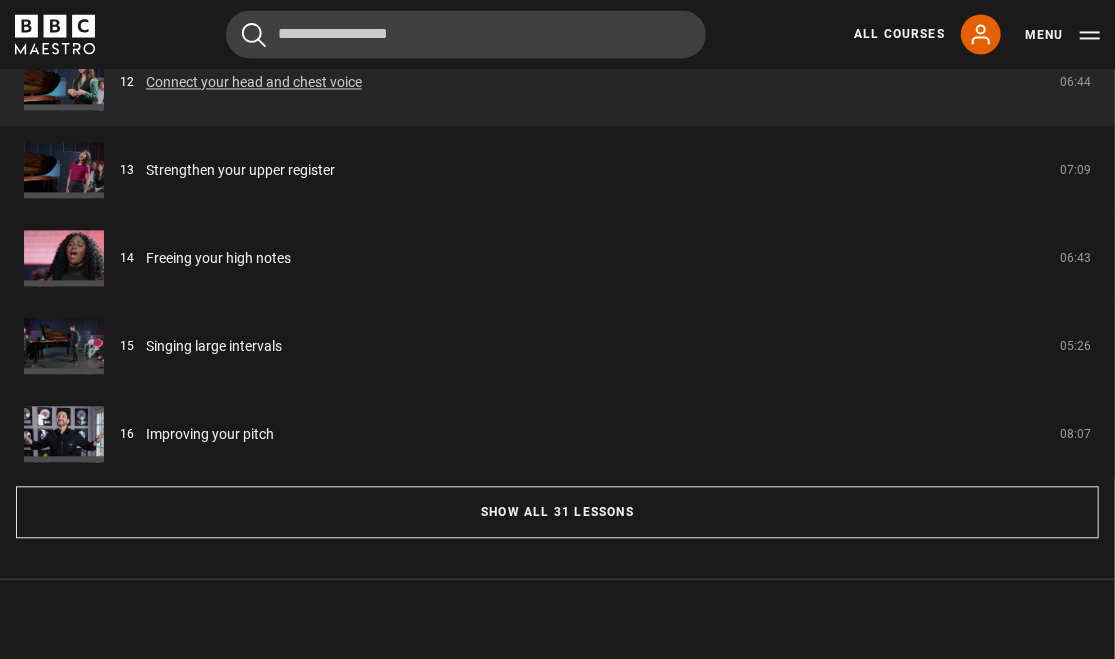 scroll, scrollTop: 1825, scrollLeft: 0, axis: vertical 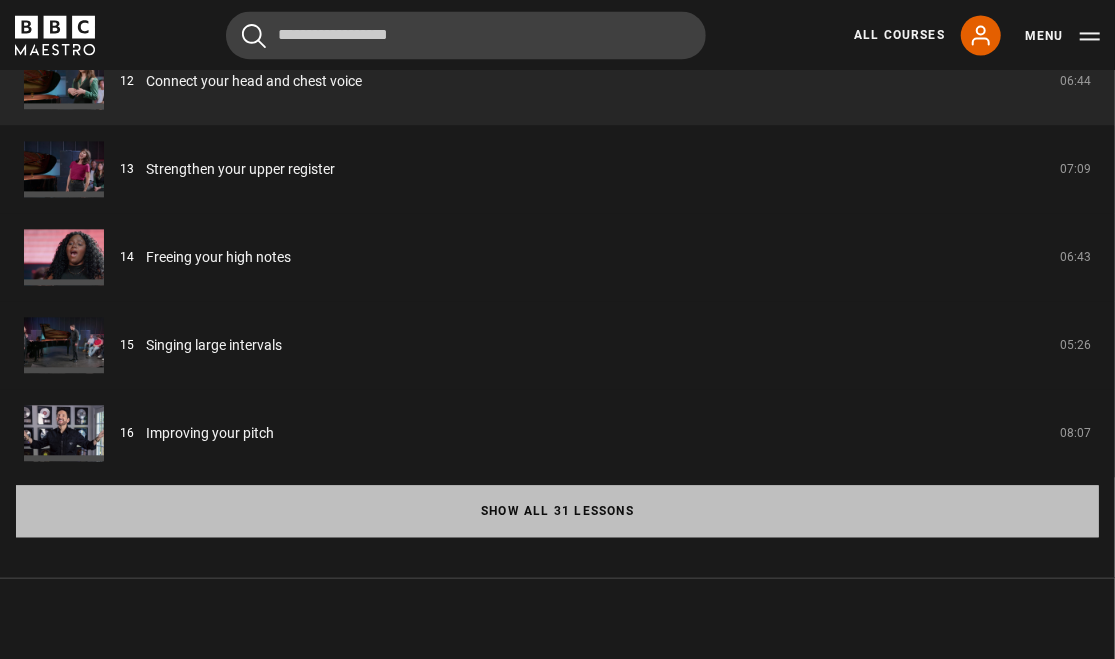 click on "Show all 31 lessons" at bounding box center (557, 511) 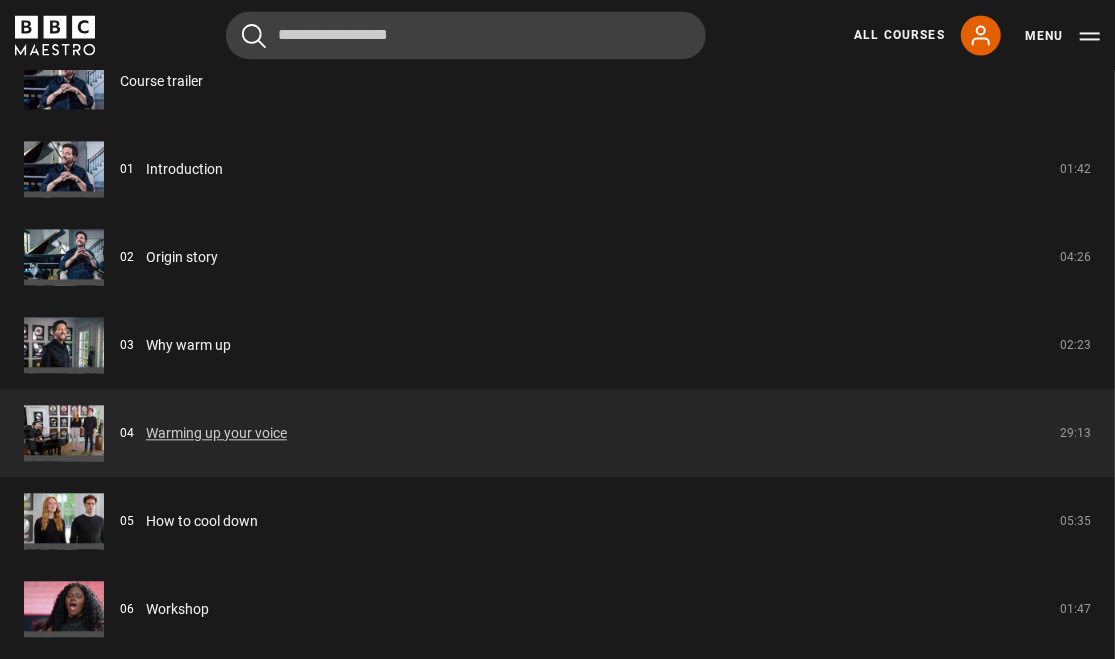 click on "Warming up your voice" at bounding box center (216, 433) 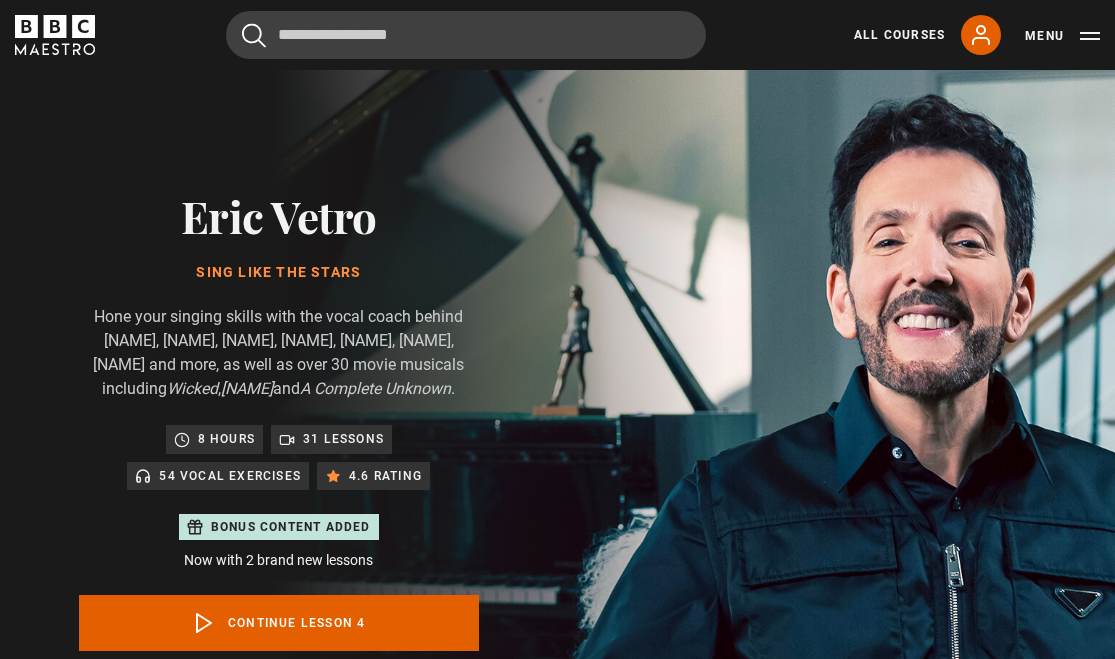 click 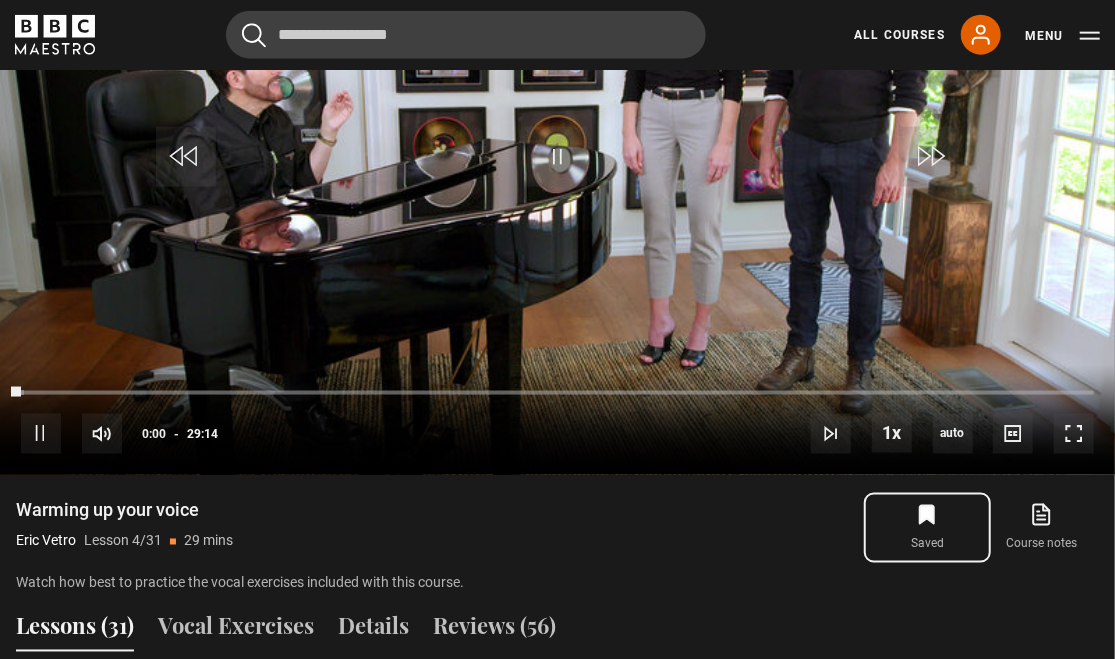 scroll, scrollTop: 1171, scrollLeft: 0, axis: vertical 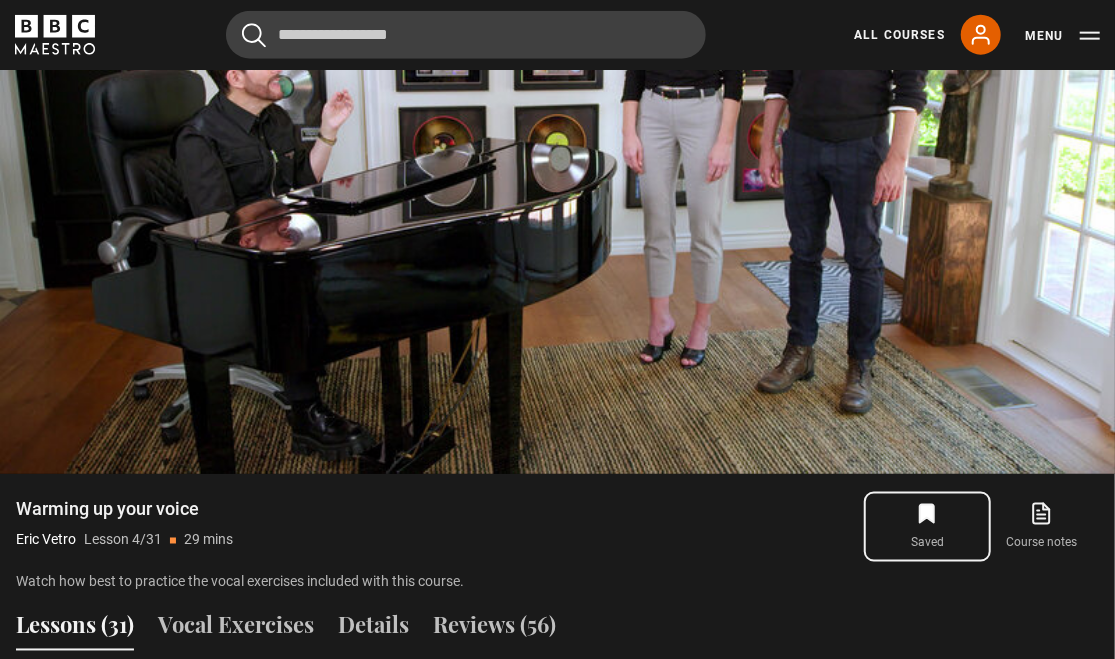type 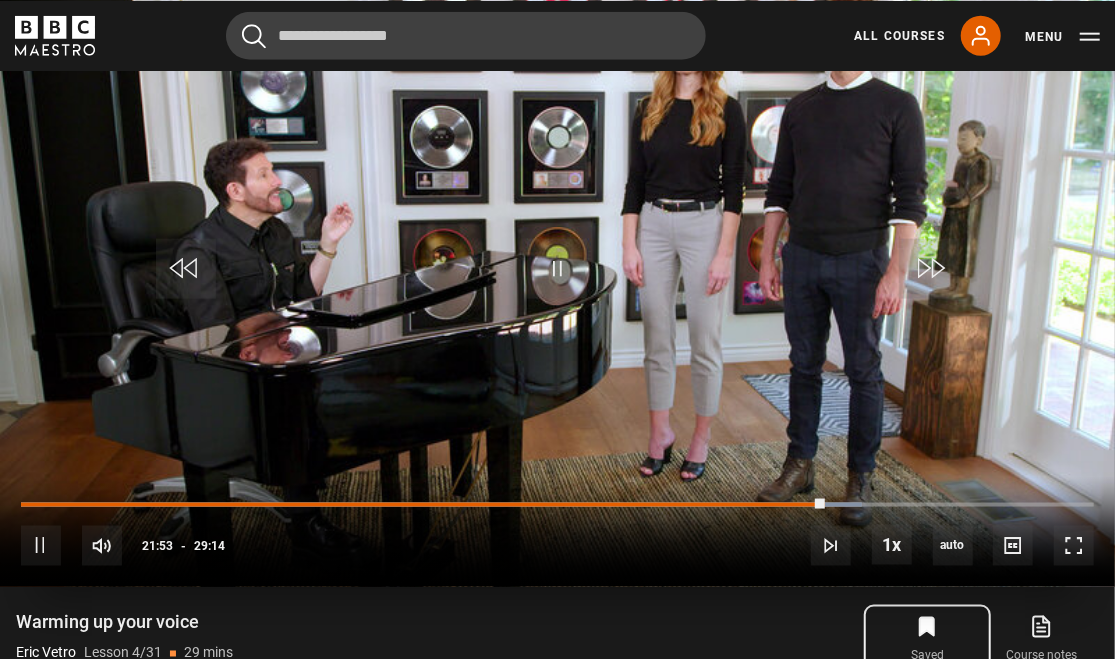 scroll, scrollTop: 1059, scrollLeft: 0, axis: vertical 